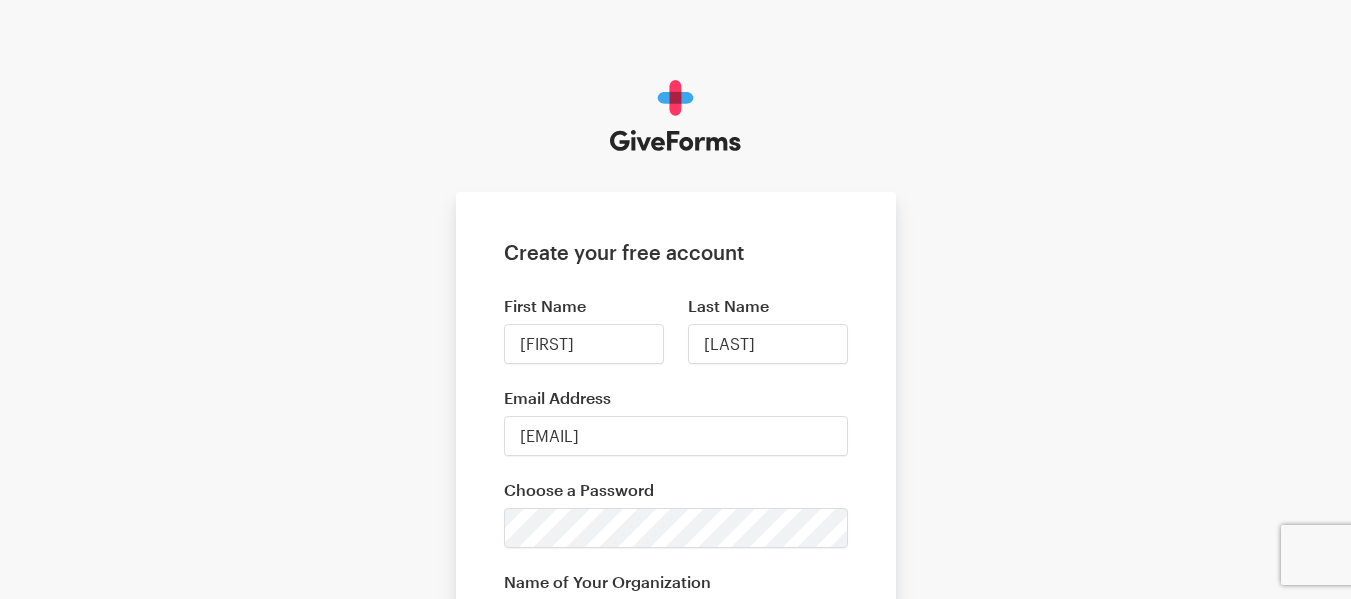 scroll, scrollTop: 300, scrollLeft: 0, axis: vertical 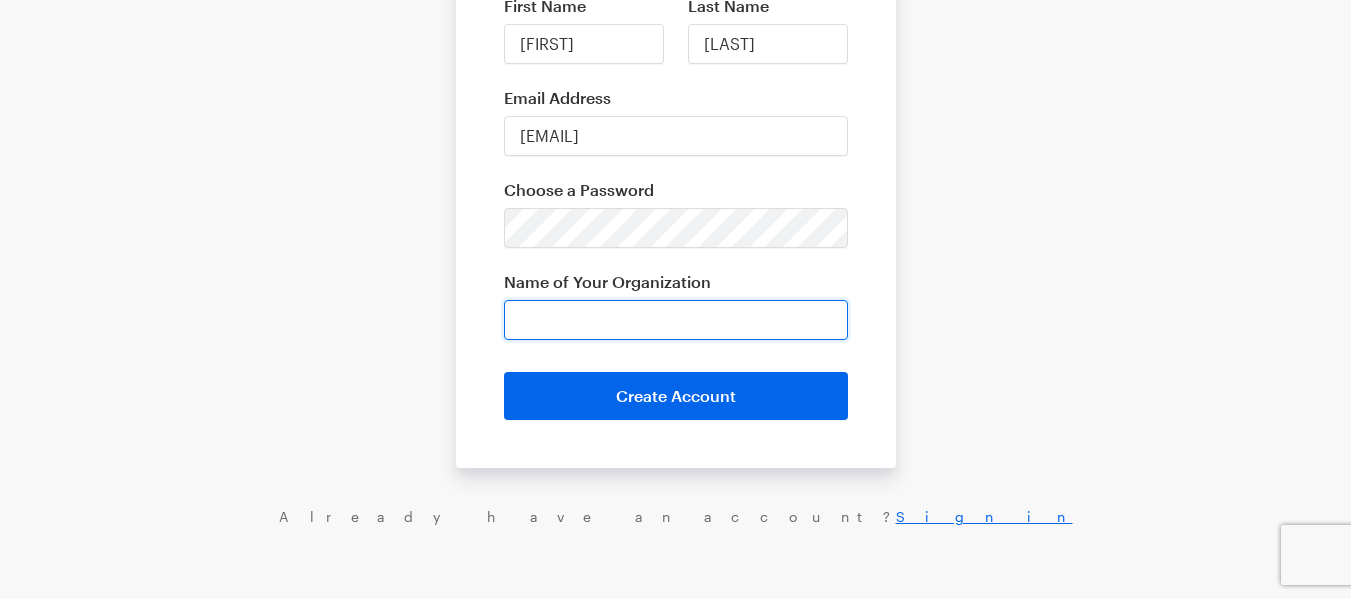 click on "Name of Your Organization" at bounding box center (676, 320) 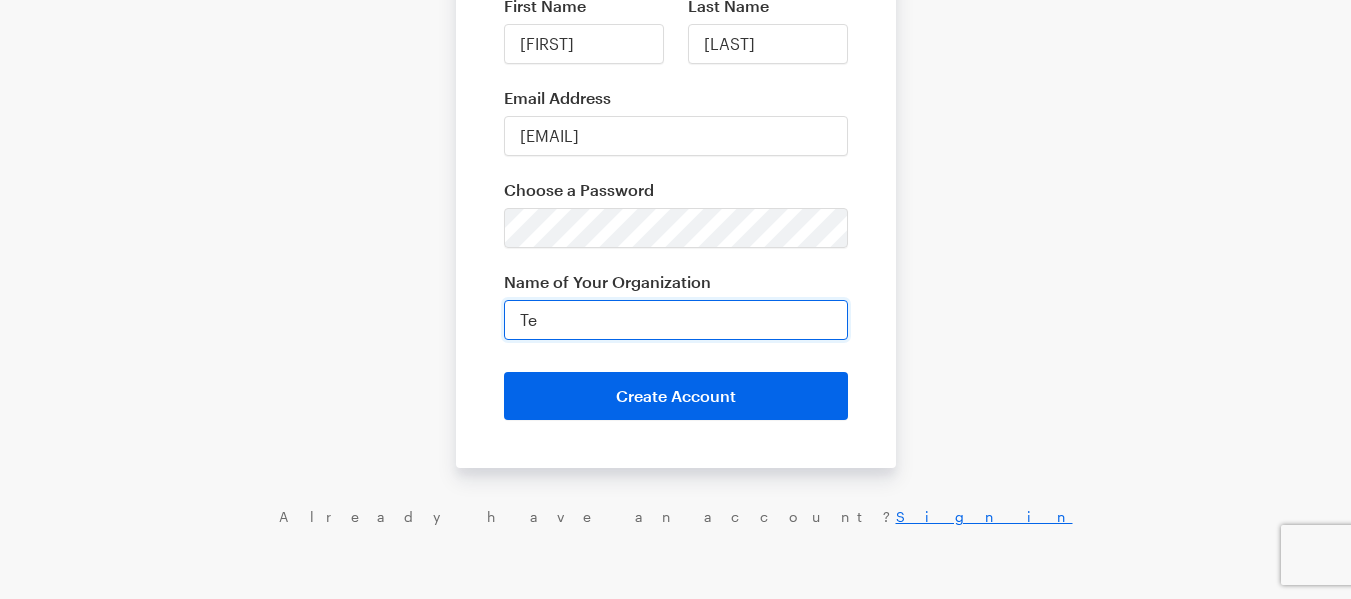 type on "T" 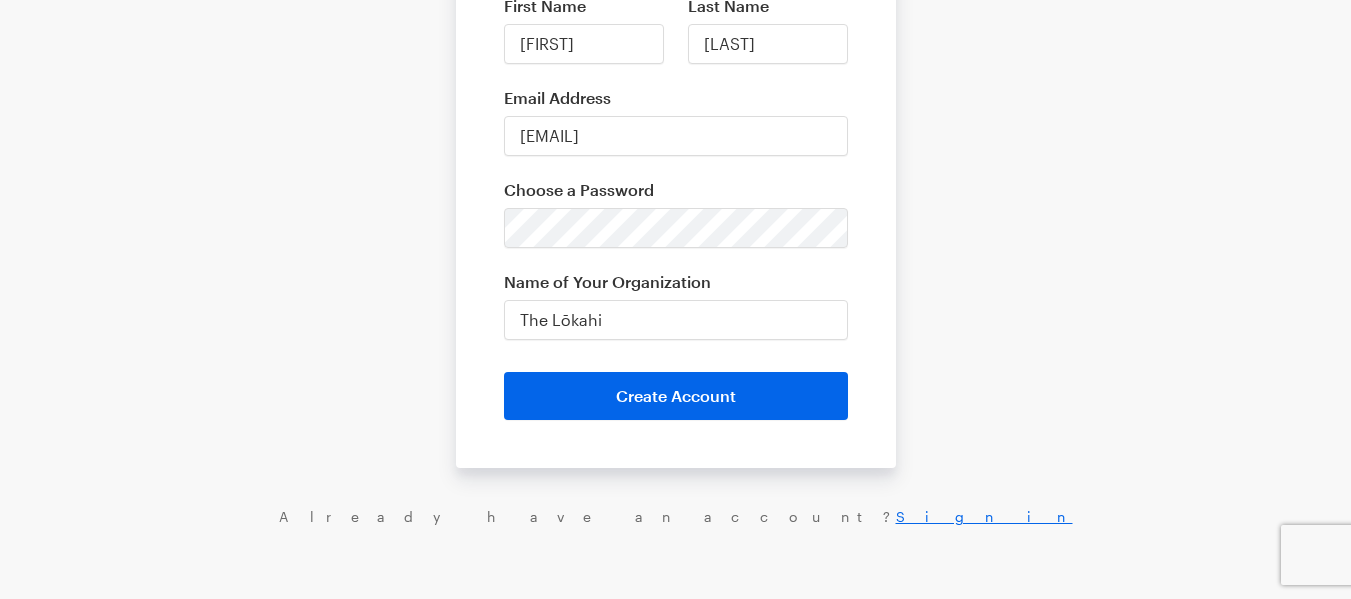 click on "Create your free account
First Name
Misty
Last Name
VanHavel
Email Address
mvanhavel@gmail.com
Choose a Password
Name of Your Organization
The Lōkahi
Create Account
Already have an account?
Sign in" at bounding box center (675, 153) 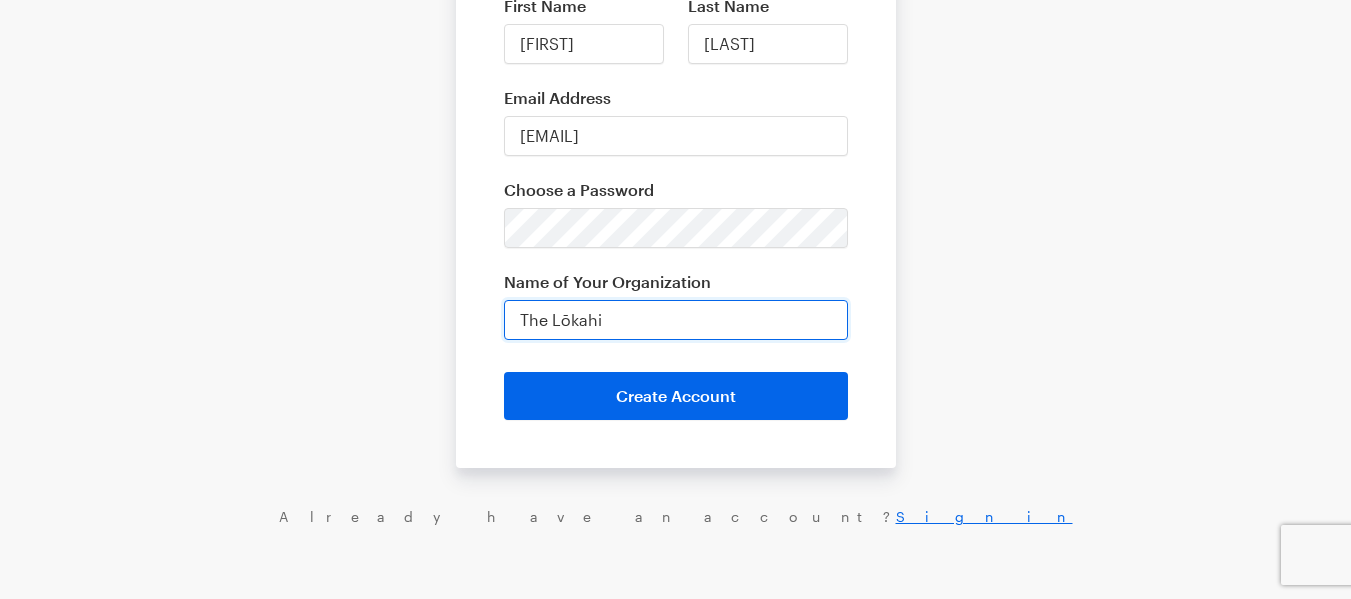 click on "The Lōkahi" at bounding box center (676, 320) 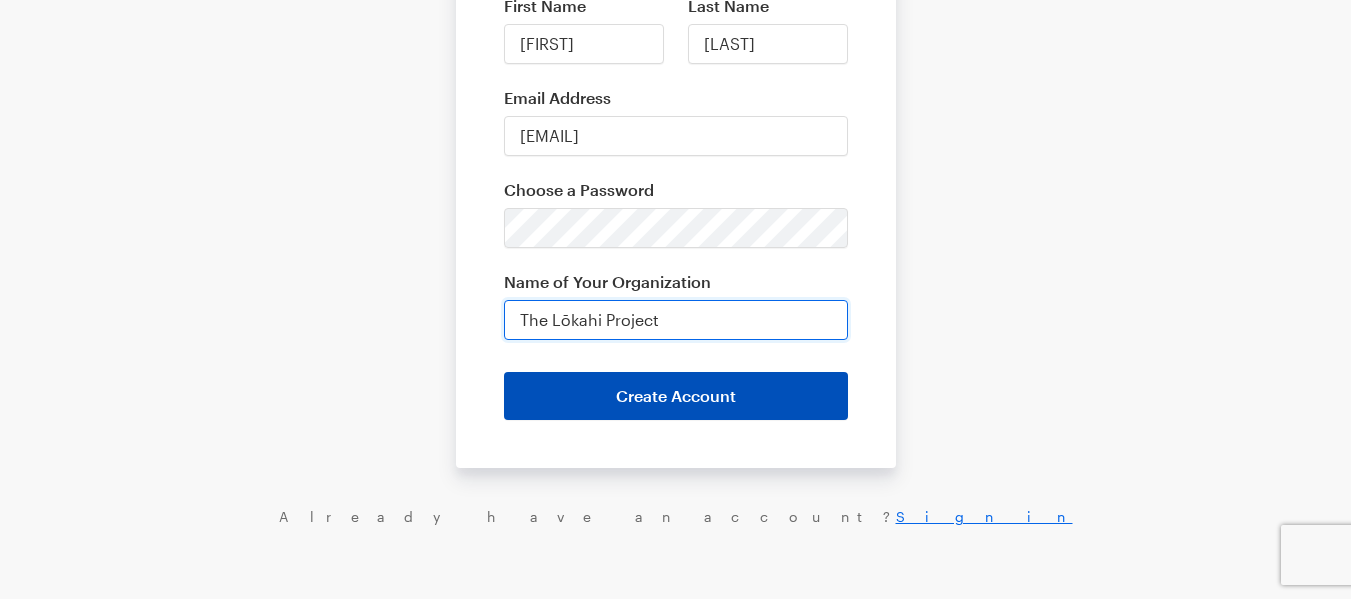 type on "The Lōkahi Project" 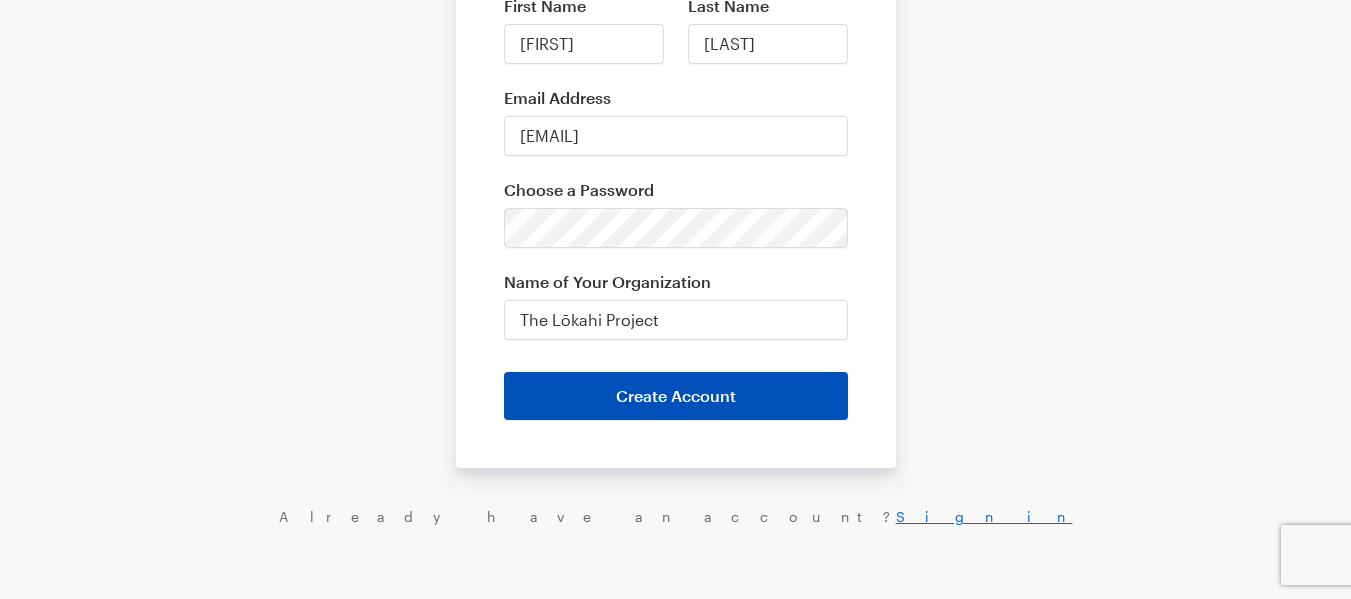 click on "Create Account" at bounding box center [676, 396] 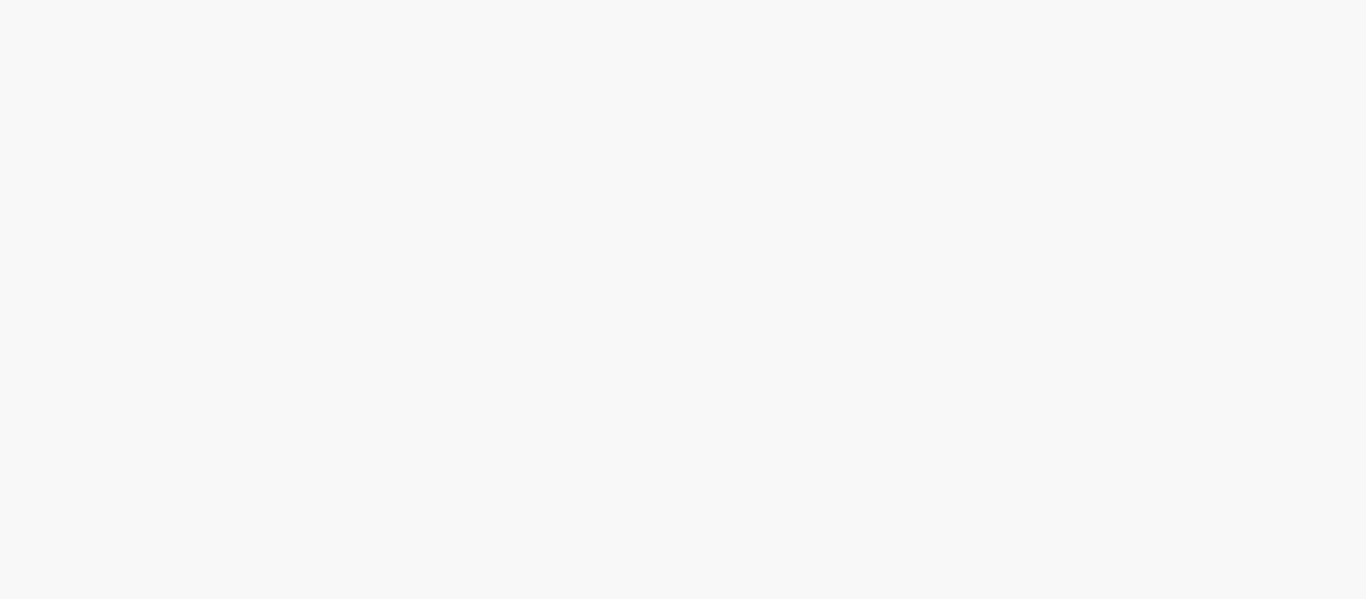 scroll, scrollTop: 0, scrollLeft: 0, axis: both 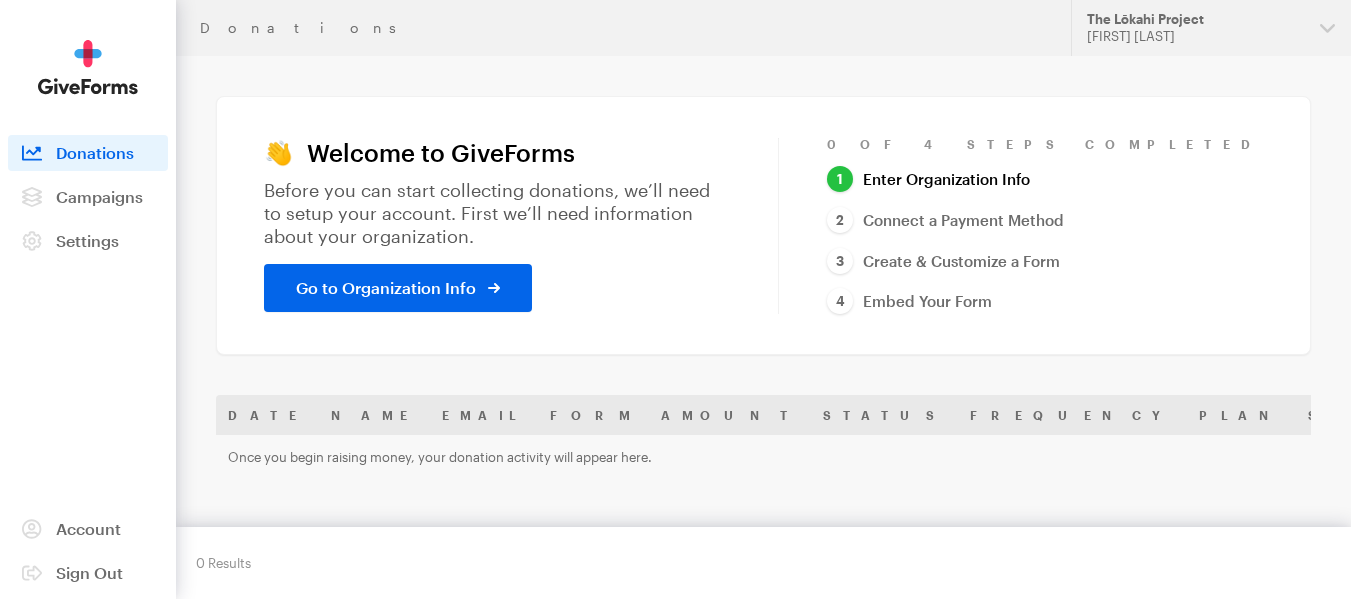 click on "Form" at bounding box center [593, 415] 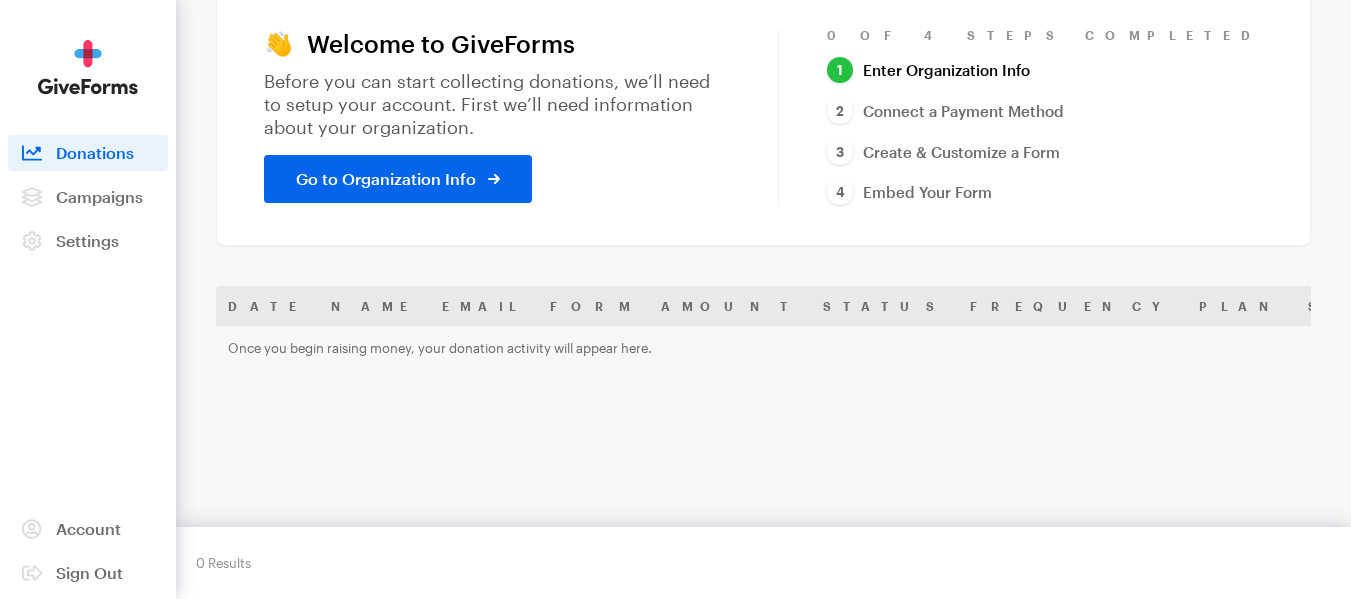 scroll, scrollTop: 0, scrollLeft: 0, axis: both 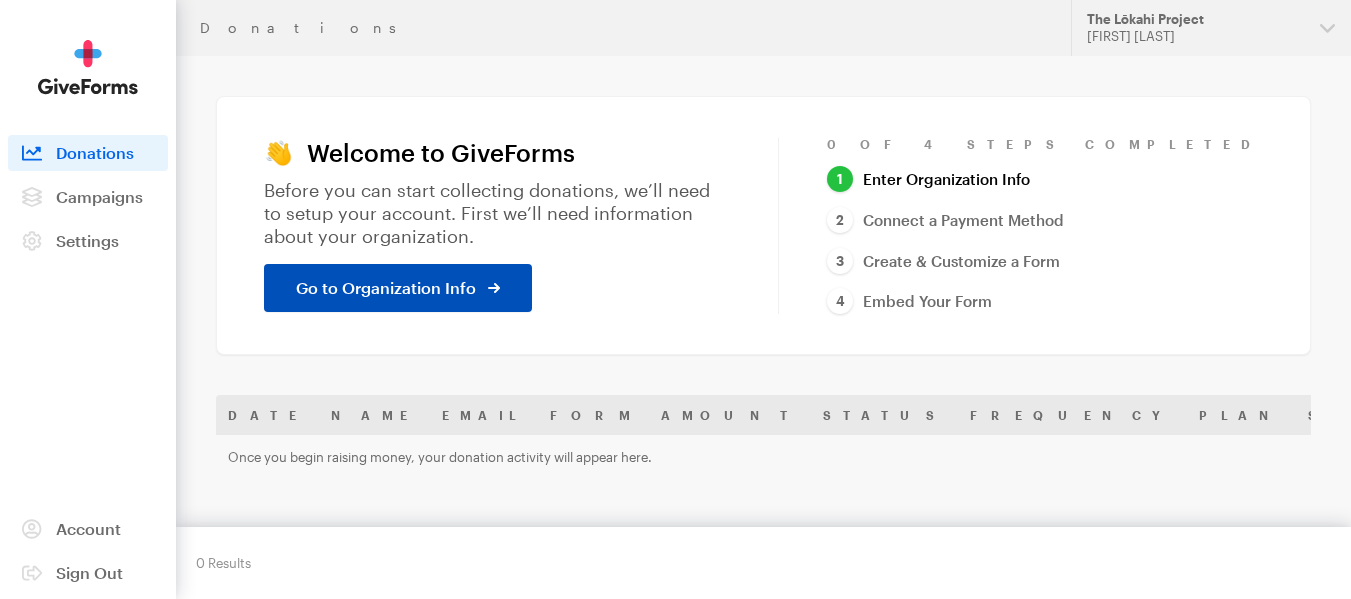 click on "Go to Organization Info" at bounding box center [386, 288] 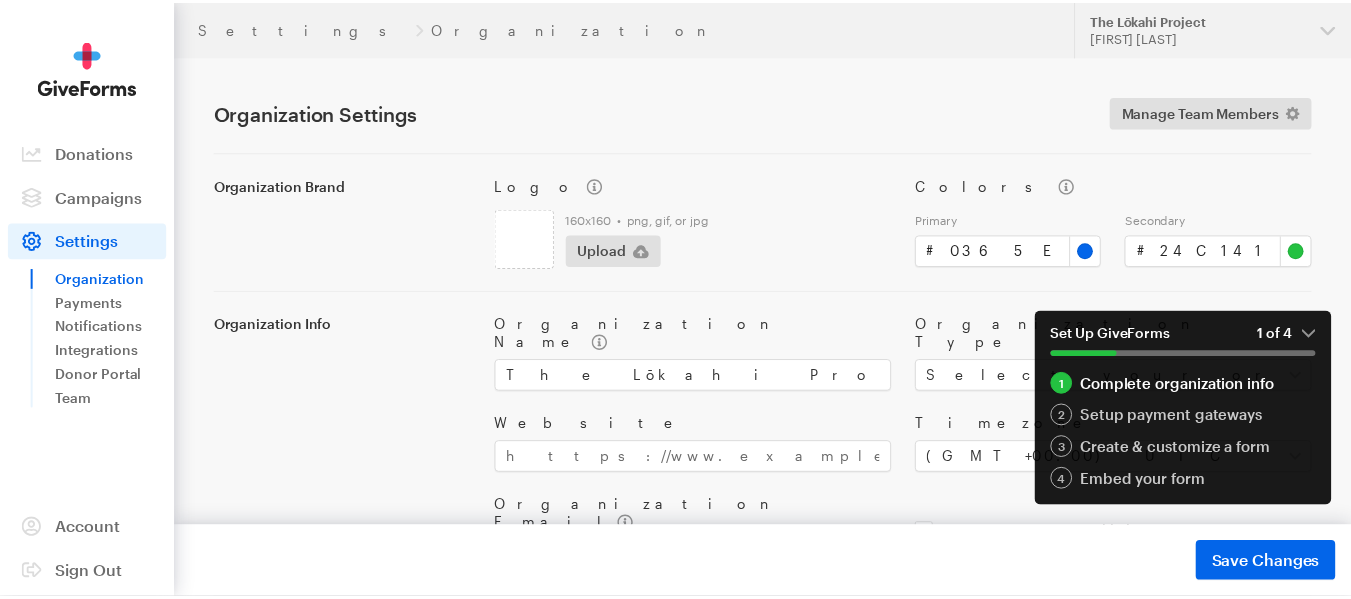 scroll, scrollTop: 0, scrollLeft: 0, axis: both 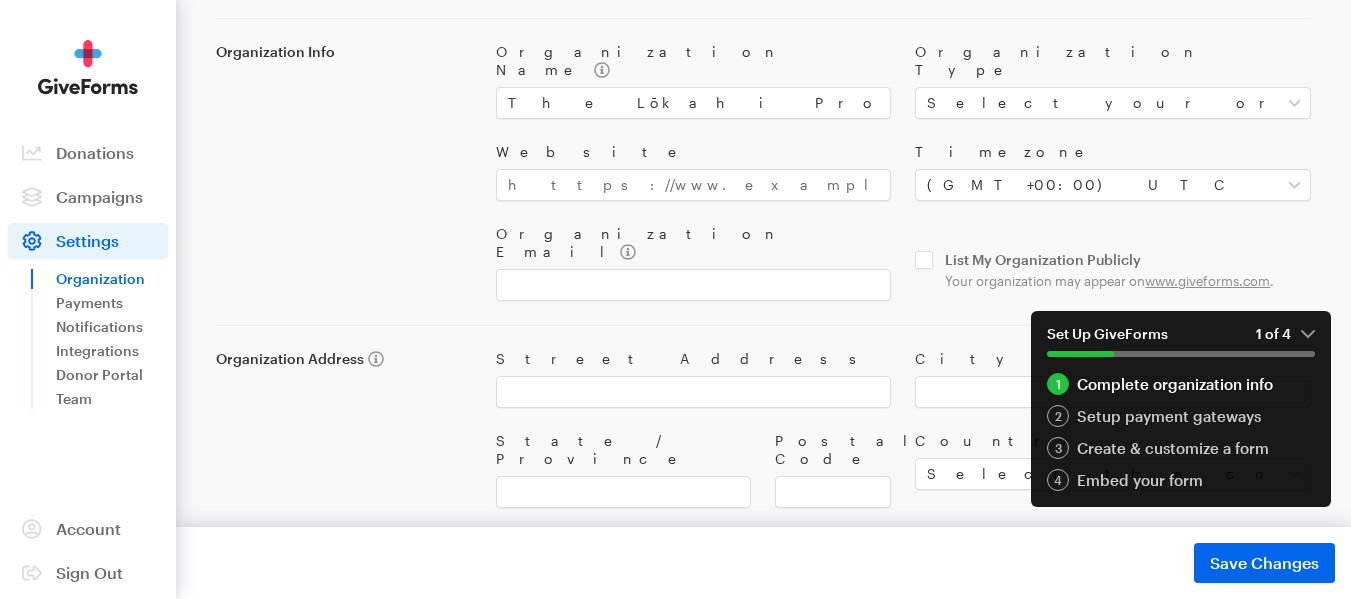 click on "1 of 4" at bounding box center (1285, 334) 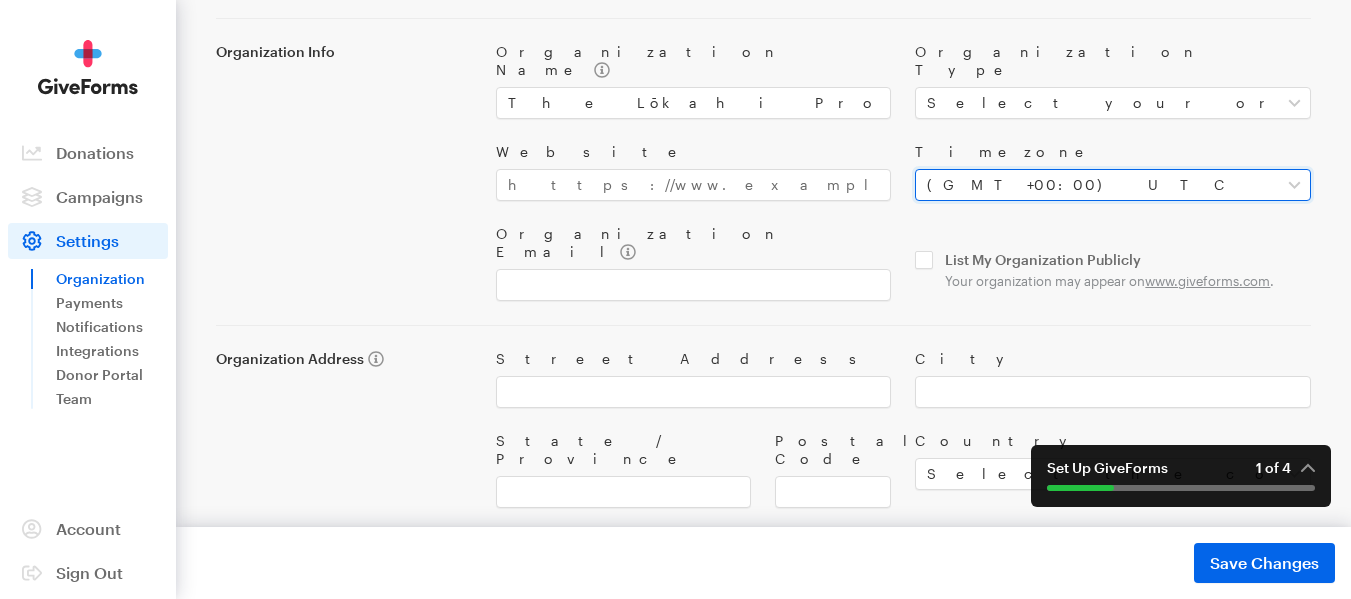 click on "Select your timezone
(GMT-12:00) International Date Line West
(GMT-11:00) American Samoa
(GMT-11:00) Midway Island
(GMT-10:00) Hawaii
(GMT-09:00) Alaska
(GMT-08:00) Pacific Time (US & Canada)
(GMT-08:00) Tijuana
(GMT-07:00) Arizona
(GMT-07:00) Mazatlan
(GMT-07:00) Mountain Time (US & Canada)
(GMT-06:00) Central America
(GMT-06:00) Central Time (US & Canada)
(GMT-06:00) Chihuahua
(GMT-06:00) Guadalajara
(GMT-06:00) Mexico City
(GMT-06:00) Monterrey
(GMT-06:00) Saskatchewan
(GMT-05:00) Bogota
(GMT-05:00) Eastern Time (US & Canada)
(GMT-05:00) Indiana (East)
(GMT-05:00) Lima
(GMT-05:00) Quito
(GMT-04:00) Atlantic Time (Canada)
(GMT-04:00) Caracas
(GMT-04:00) Georgetown
(GMT-04:00) La Paz
(GMT-04:00) Puerto Rico
(GMT-04:00) Santiago
(GMT-03:30) Newfoundland
(GMT-03:00) Brasilia
(GMT-03:00) Buenos Aires
(GMT-03:00) Montevideo
(GMT-02:00) Greenland
(GMT-02:00) Mid-Atlantic
(GMT-01:00) Azores
(GMT-01:00) Cape Verde Is.
(GMT+00:00) Casablanca" at bounding box center [1113, 185] 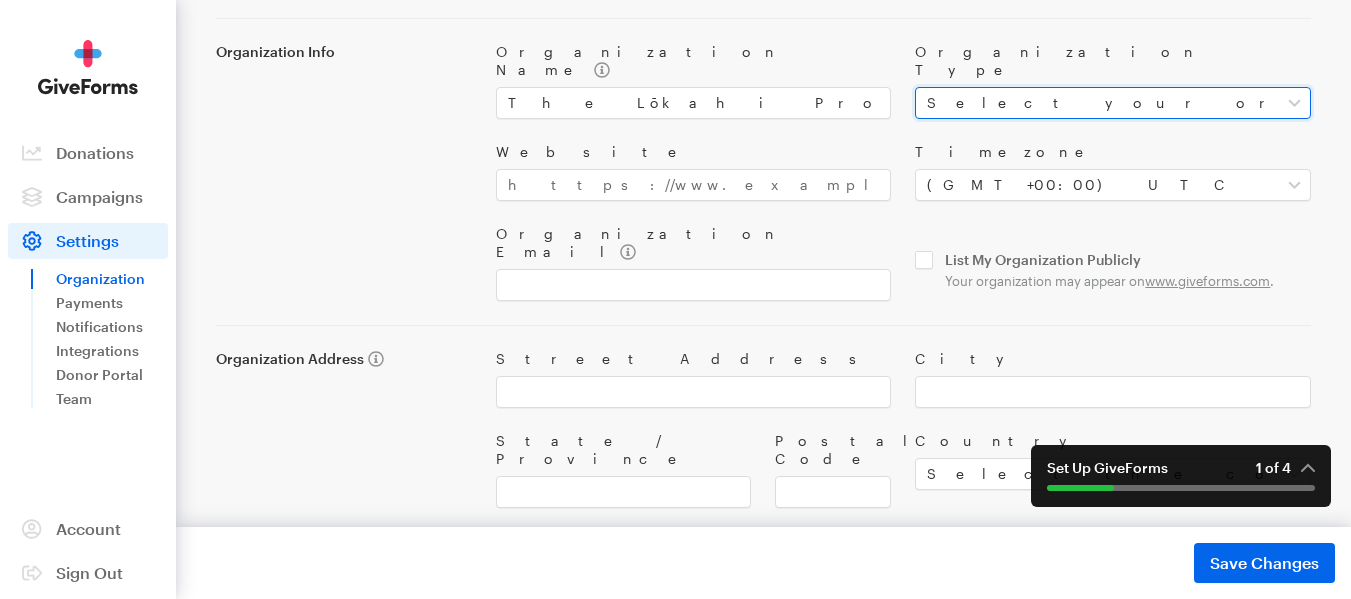 click on "Select your organization type
Nonprofit
Education
Religious
Political
Other" at bounding box center [1113, 103] 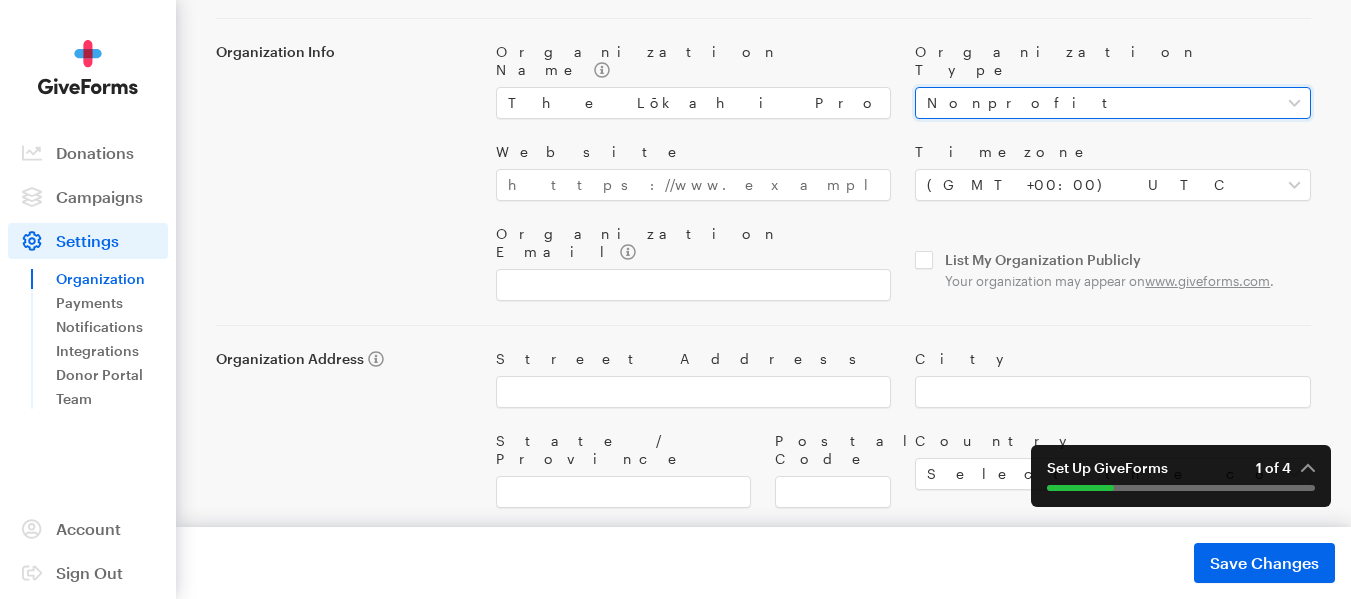 click on "Select your organization type
Nonprofit
Education
Religious
Political
Other" at bounding box center [1113, 103] 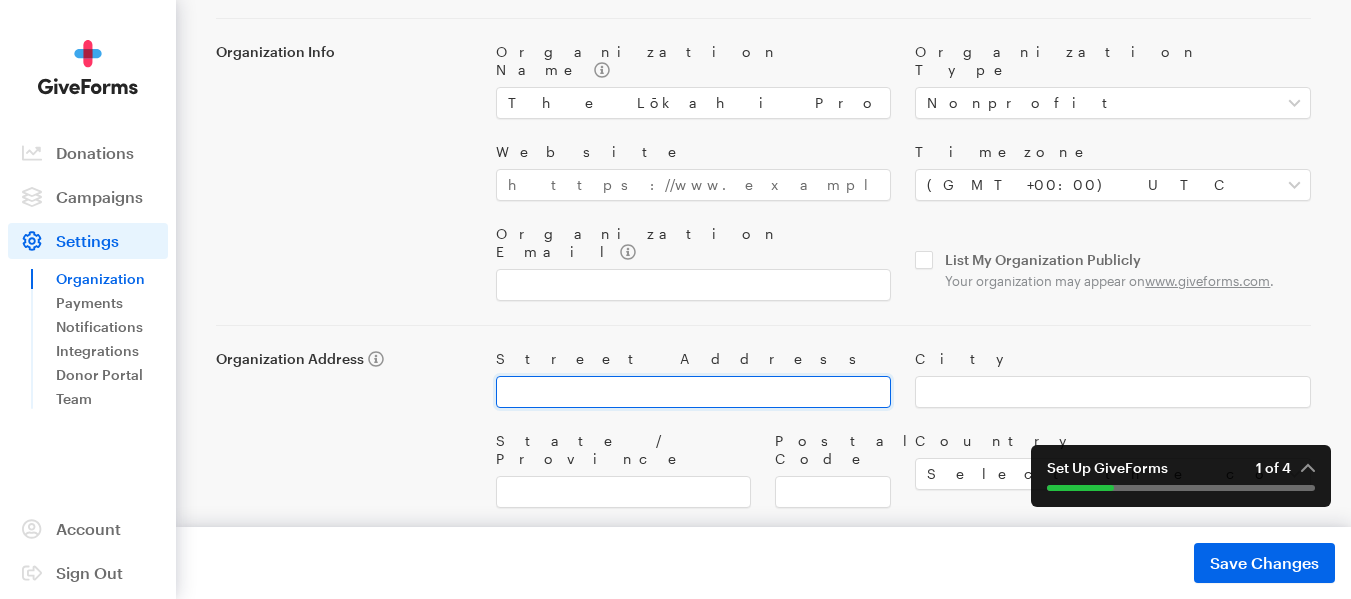 click on "Street Address" at bounding box center (694, 392) 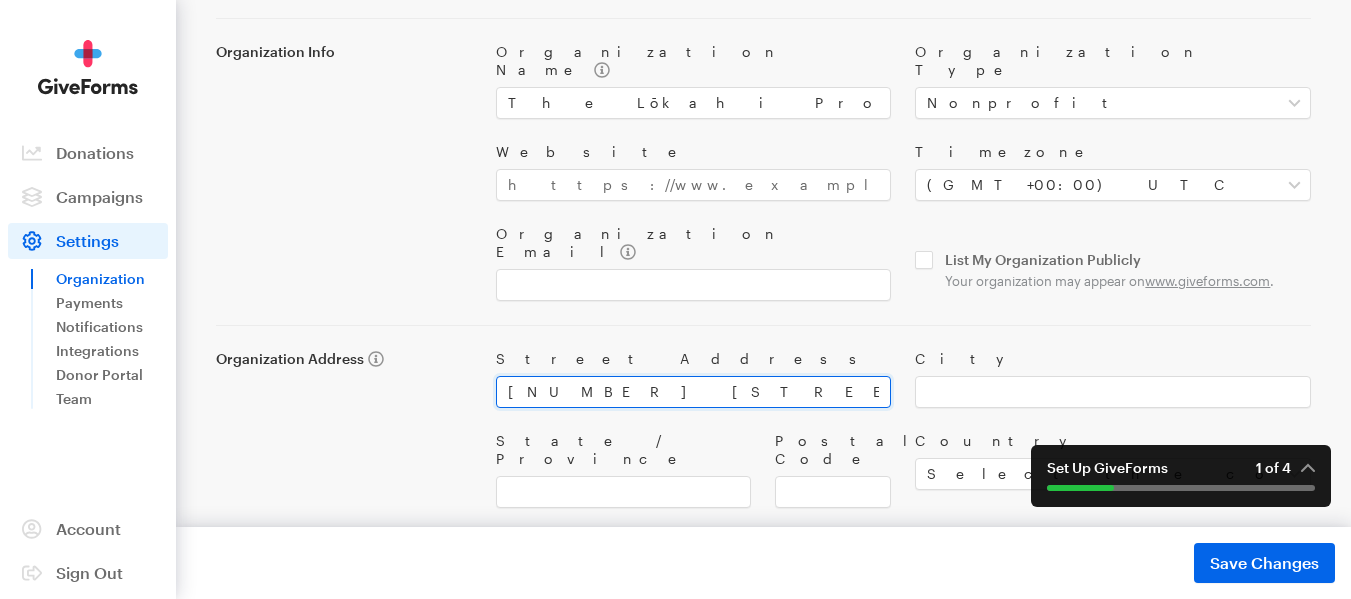 type on "[EMAIL]" 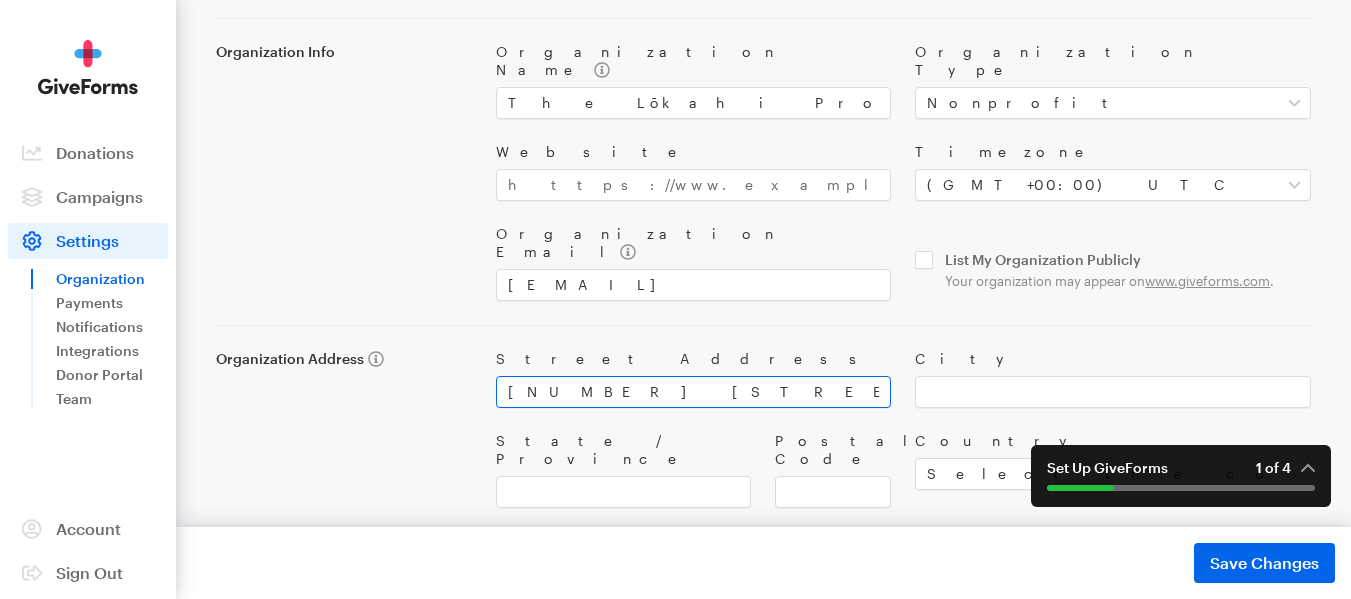 type on "[CITY]" 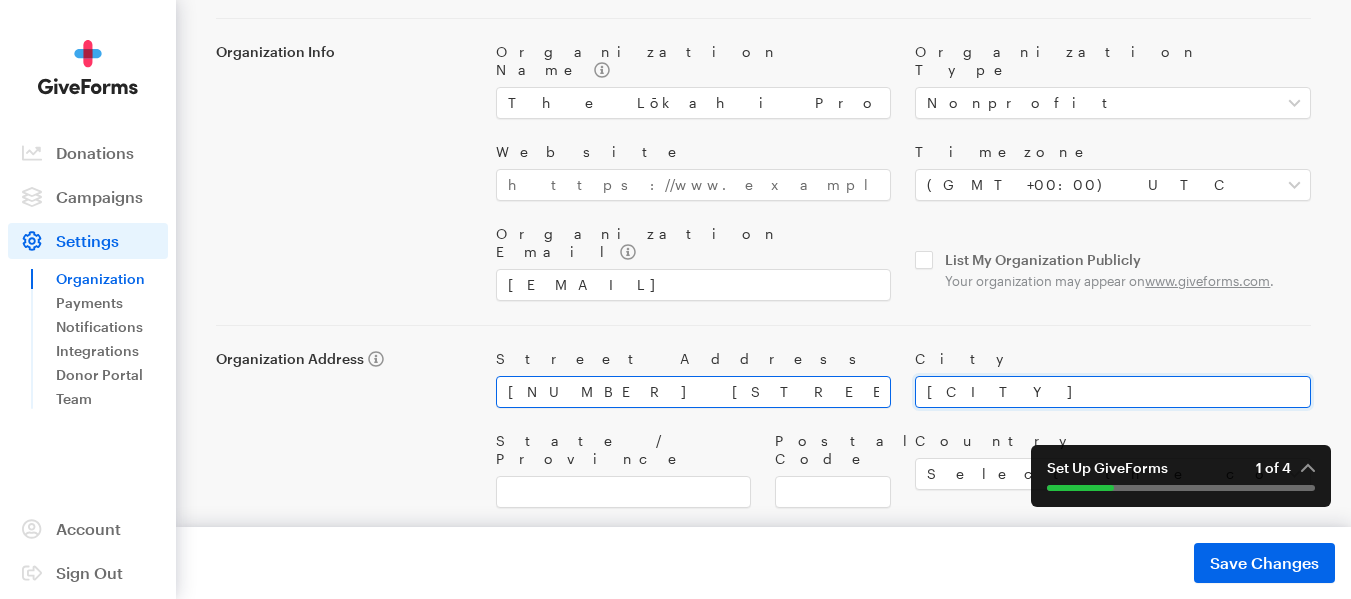 type on "[STATE]" 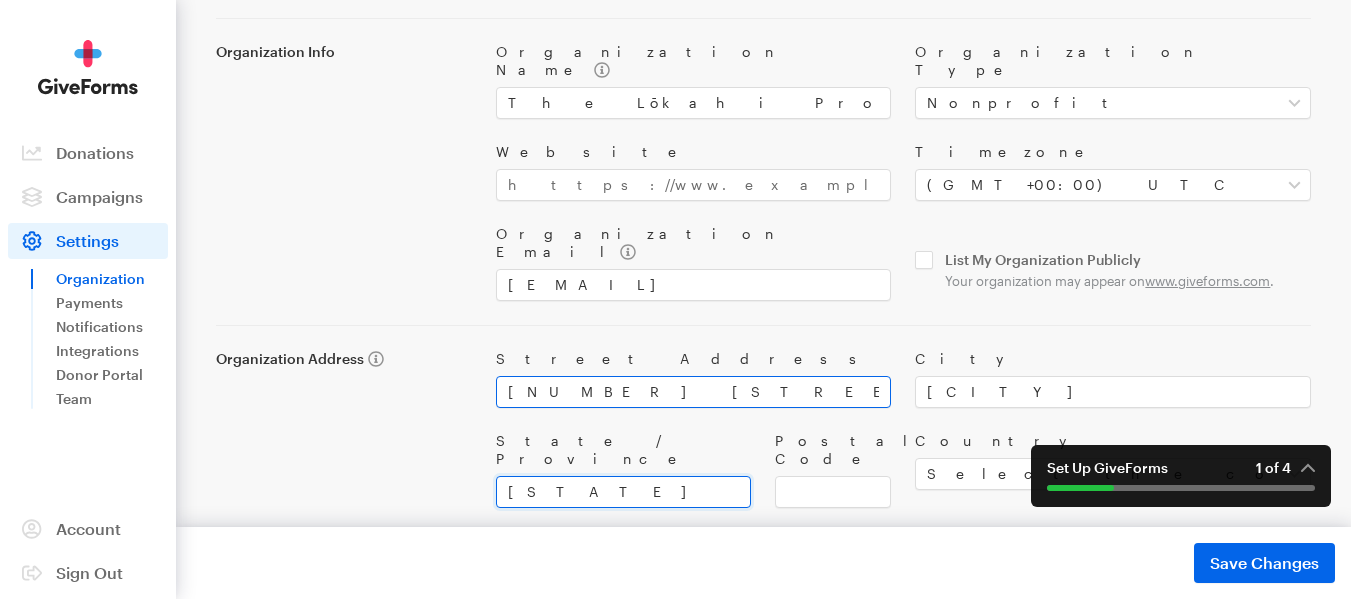 type on "[POSTAL_CODE]" 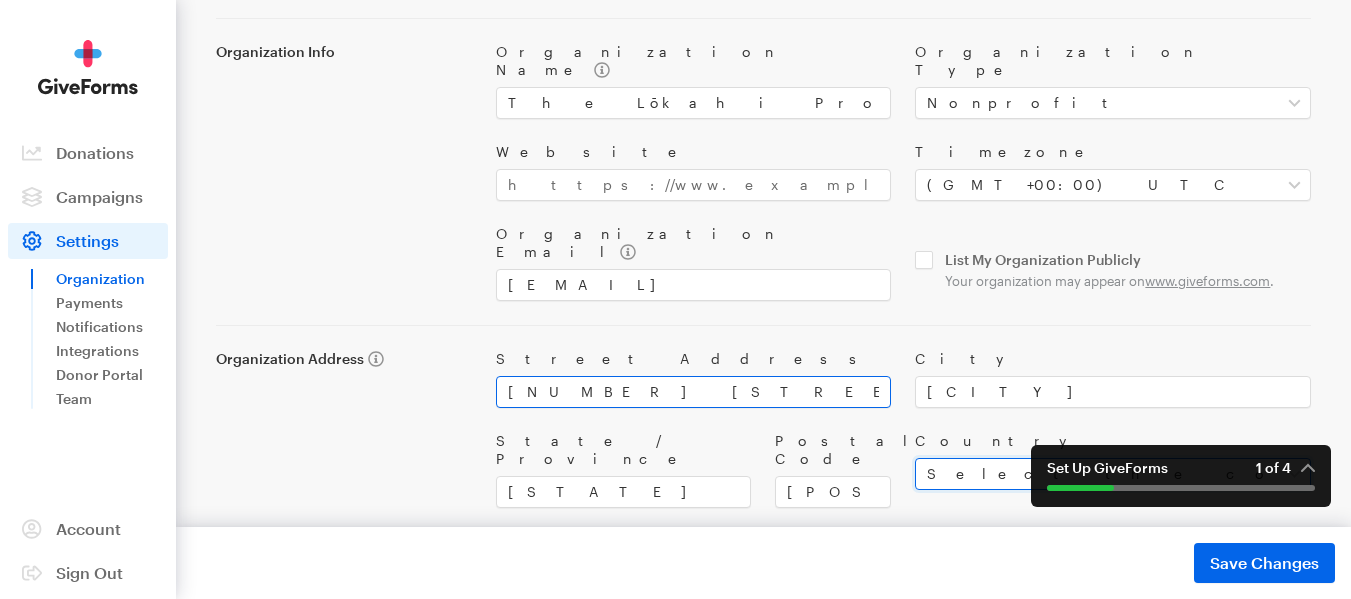 select on "US" 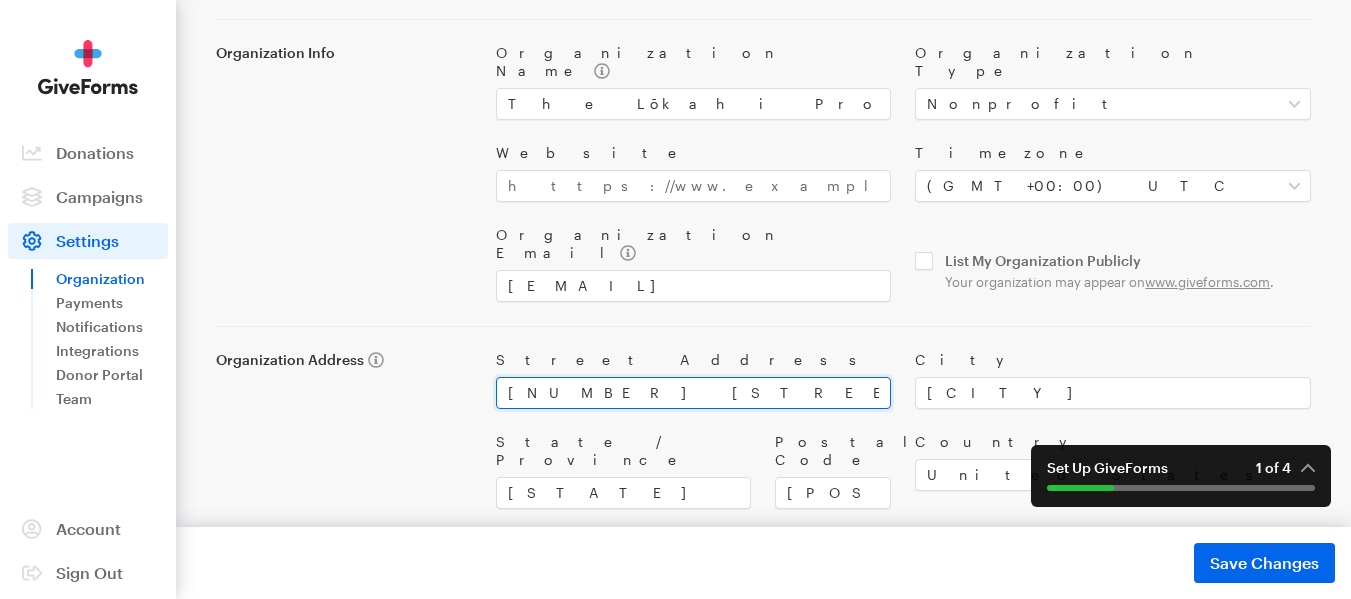 scroll, scrollTop: 273, scrollLeft: 0, axis: vertical 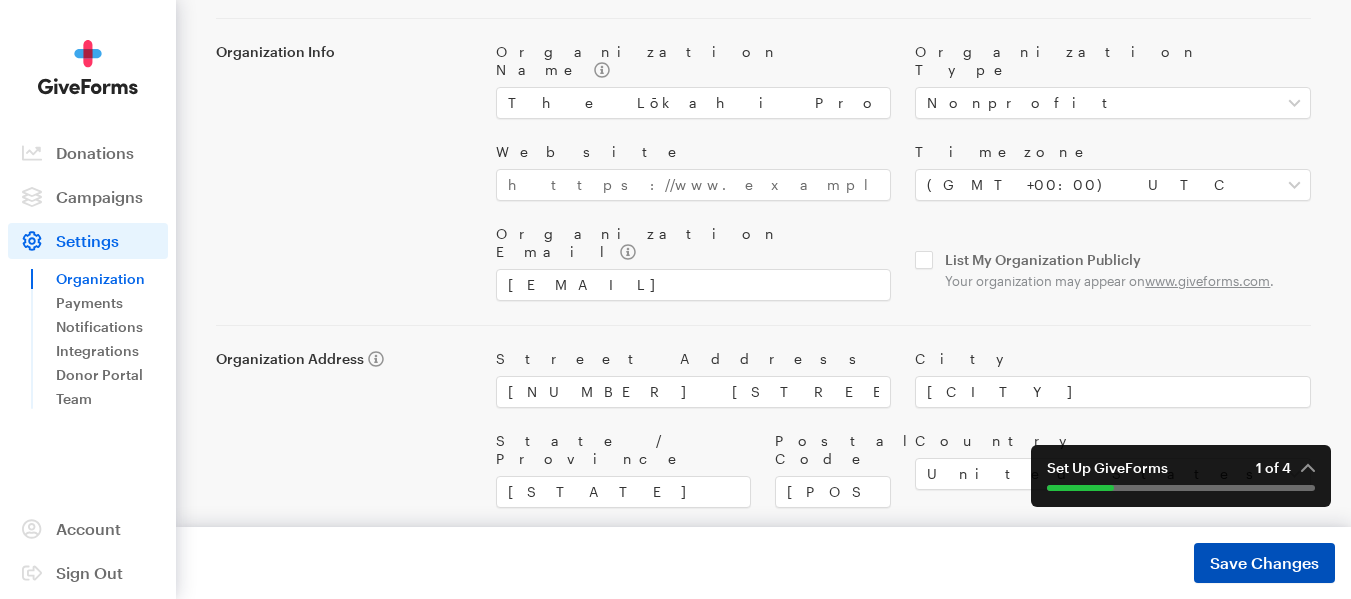 click on "Save Changes" at bounding box center [1264, 563] 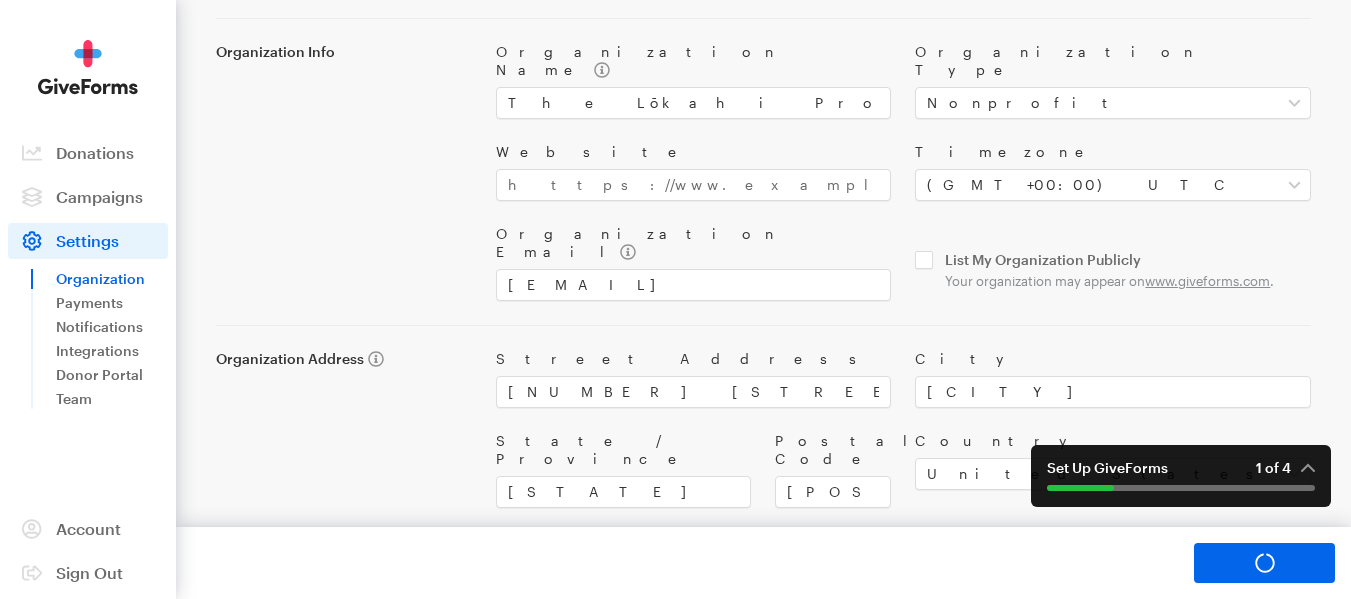 click on "1 of 4" at bounding box center [1285, 468] 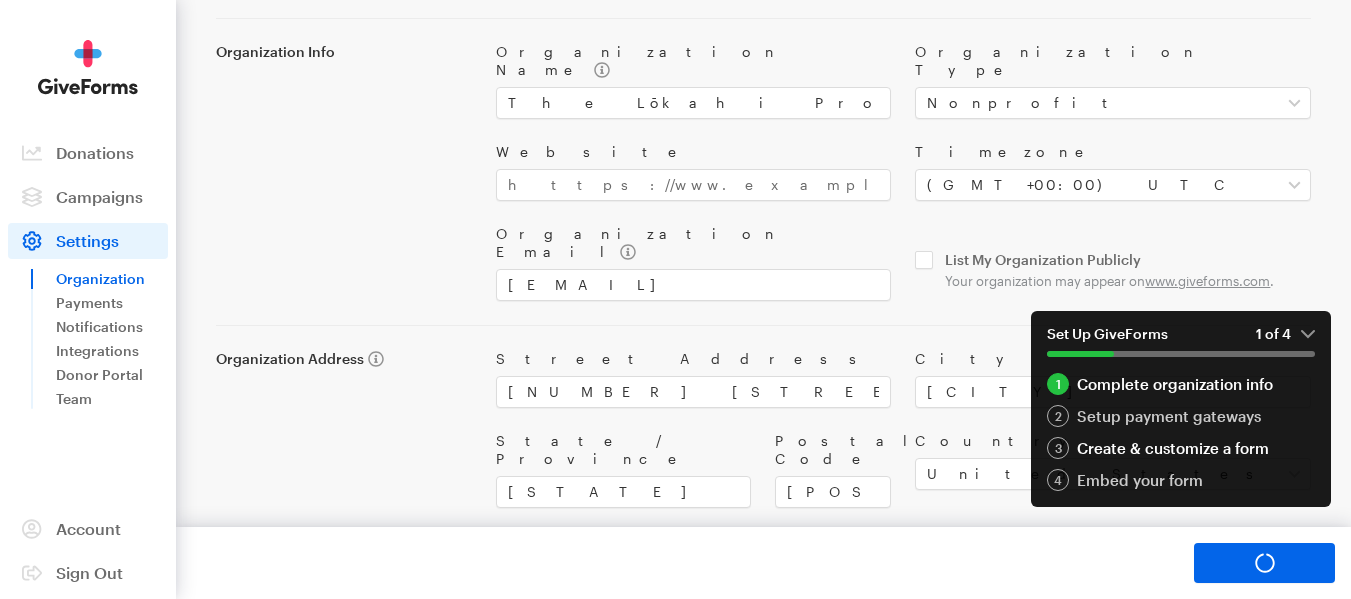 click on "Create & customize a form" at bounding box center [1181, 448] 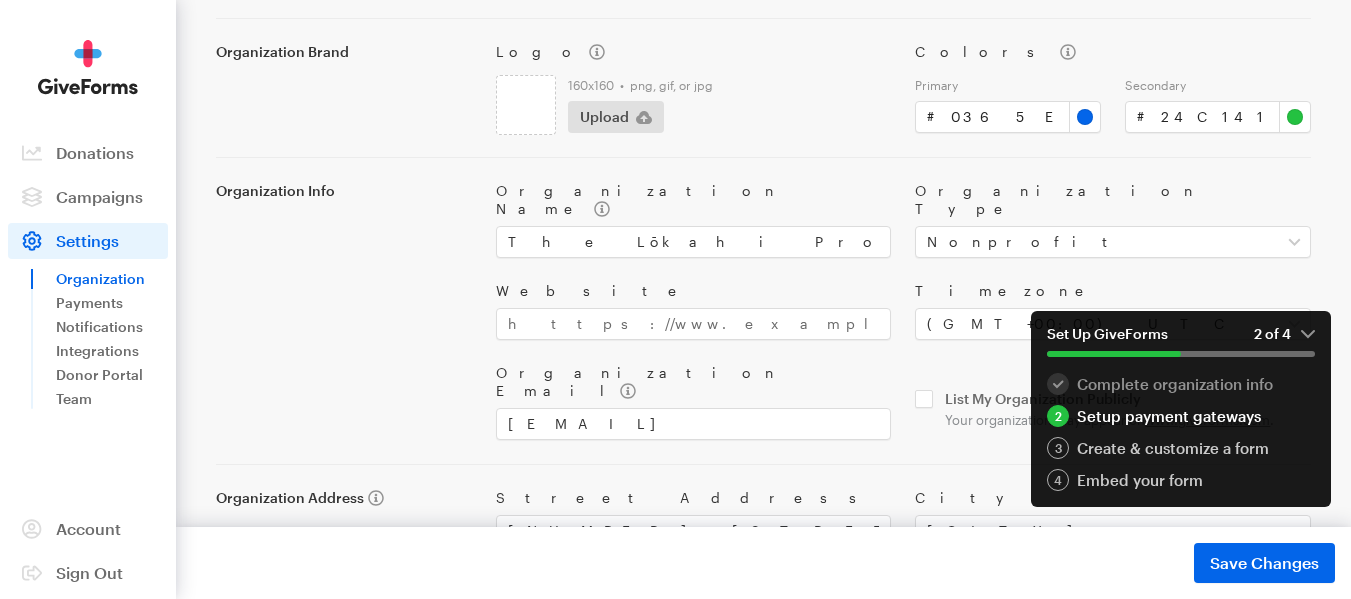 scroll, scrollTop: 0, scrollLeft: 0, axis: both 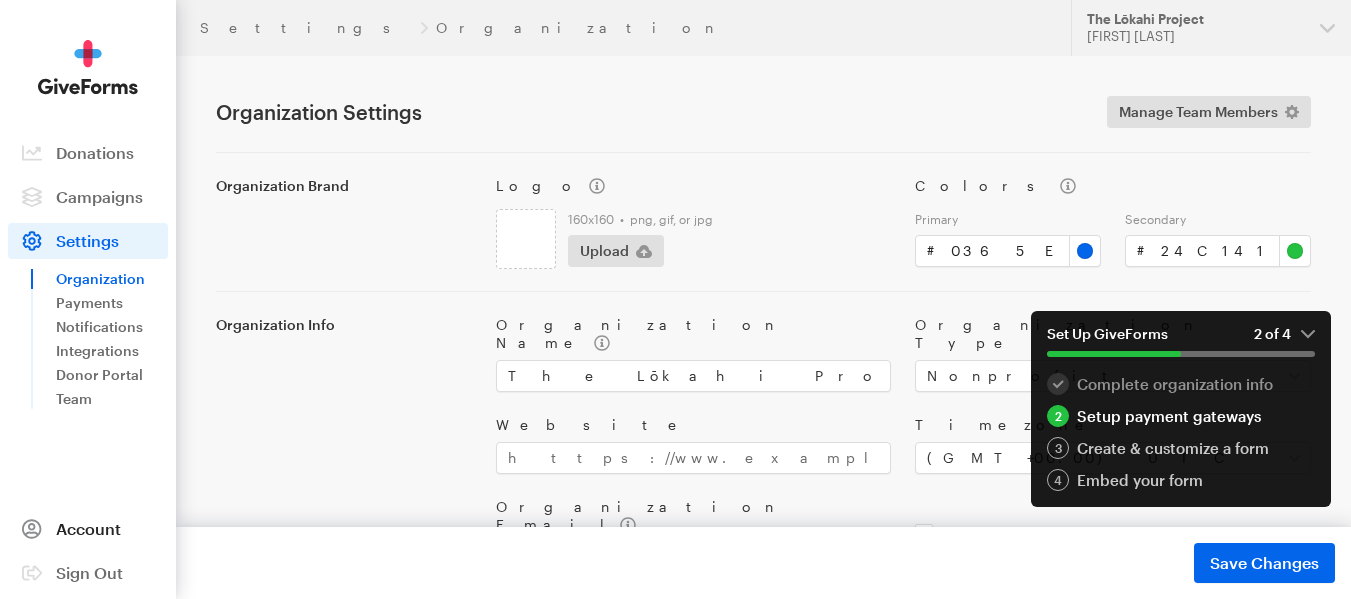 click on "Account" at bounding box center (88, 529) 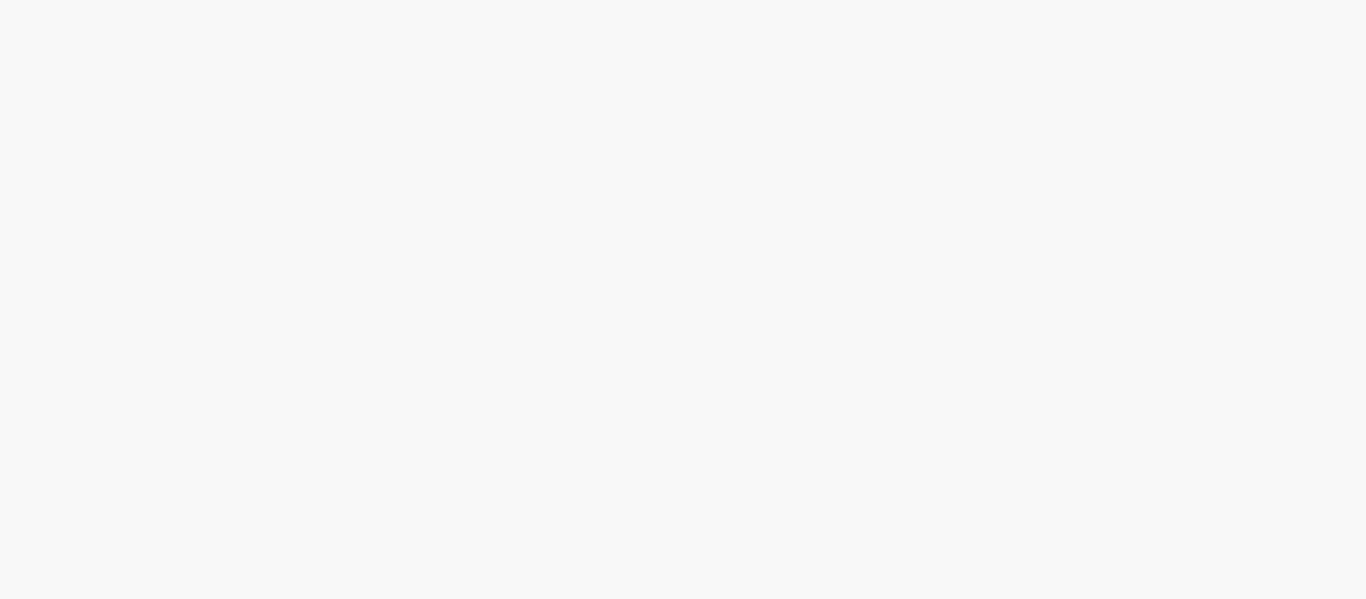 scroll, scrollTop: 0, scrollLeft: 0, axis: both 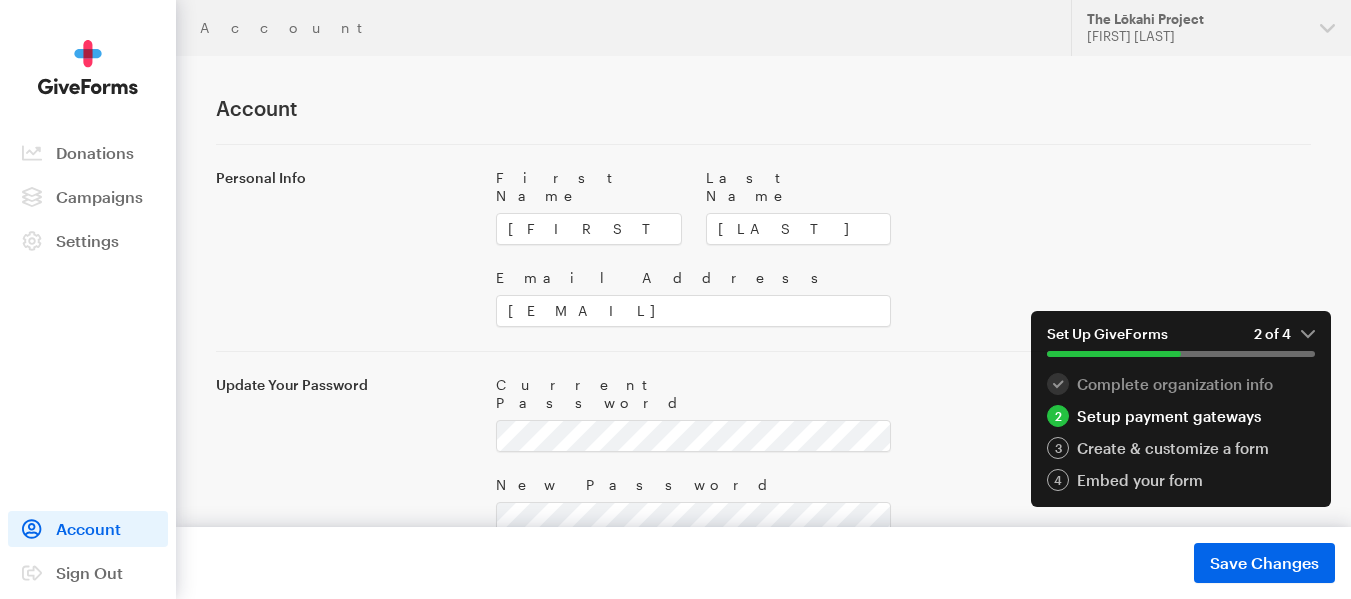 click on "Personal Info" at bounding box center [344, 248] 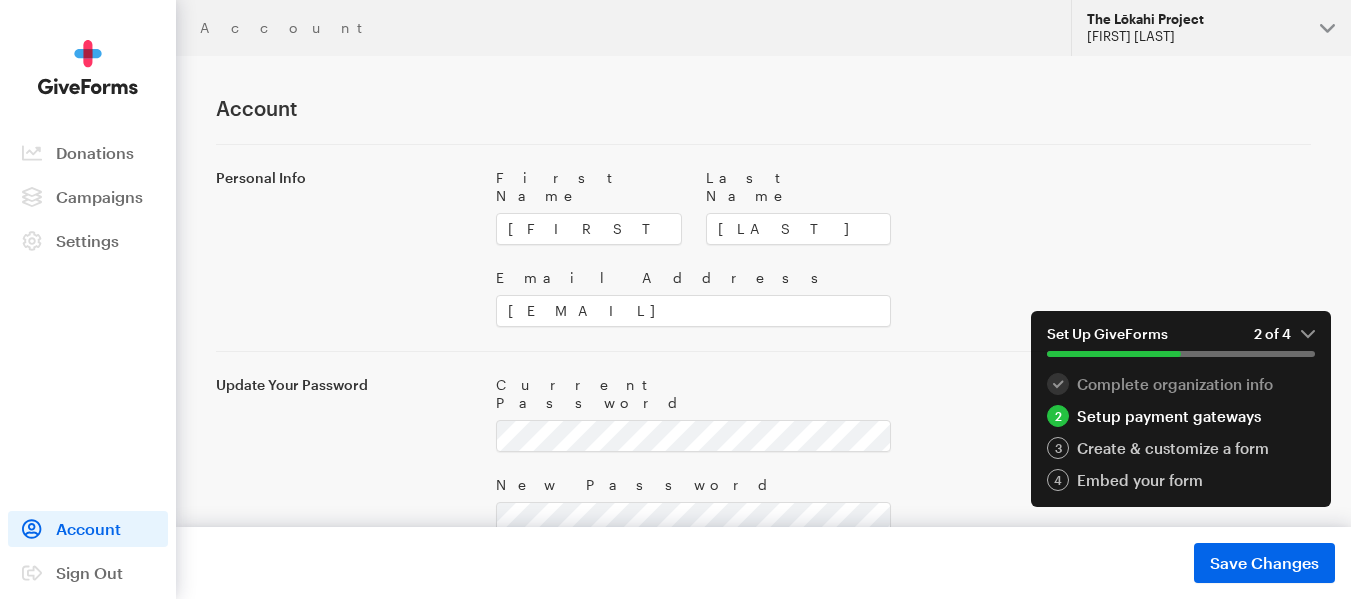 click on "The Lōkahi Project
[FIRST] [LAST]" at bounding box center (1211, 28) 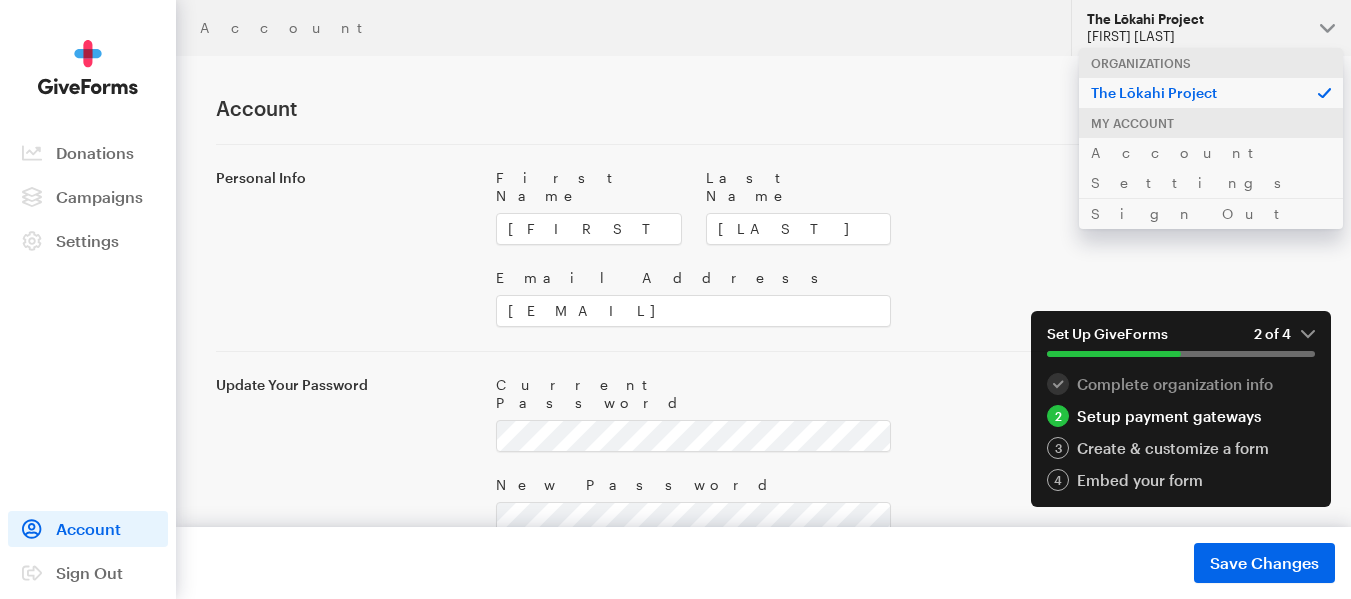 click on "Account" at bounding box center (623, 28) 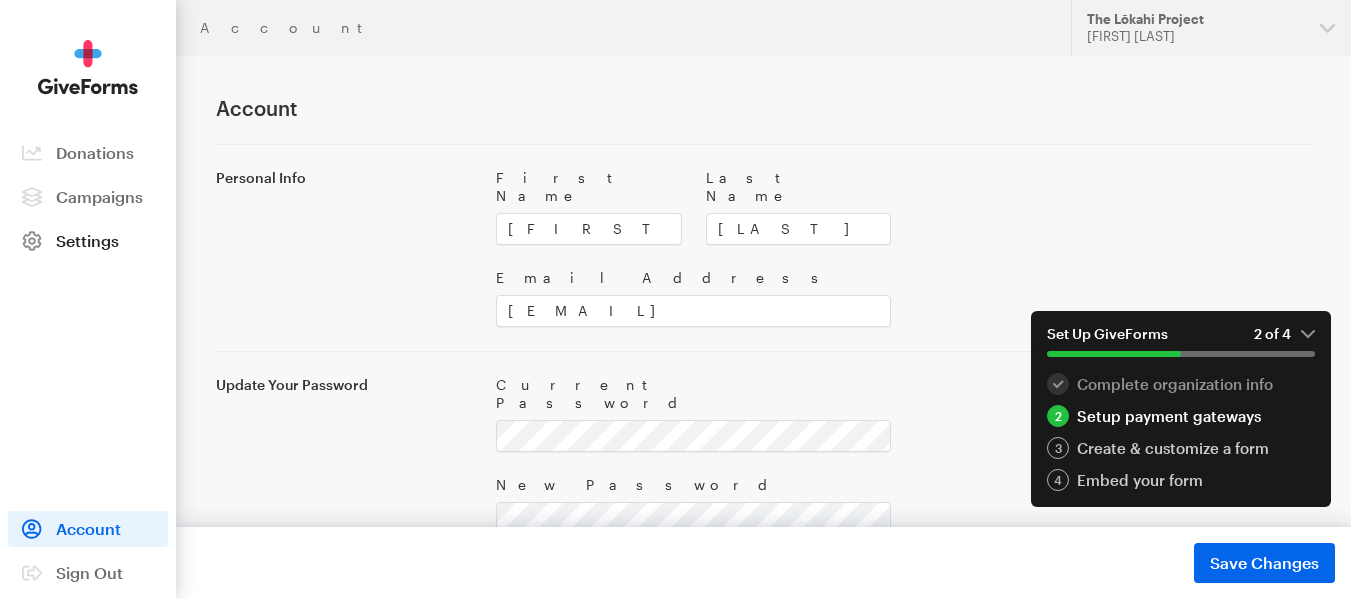 click on "Settings" at bounding box center [87, 240] 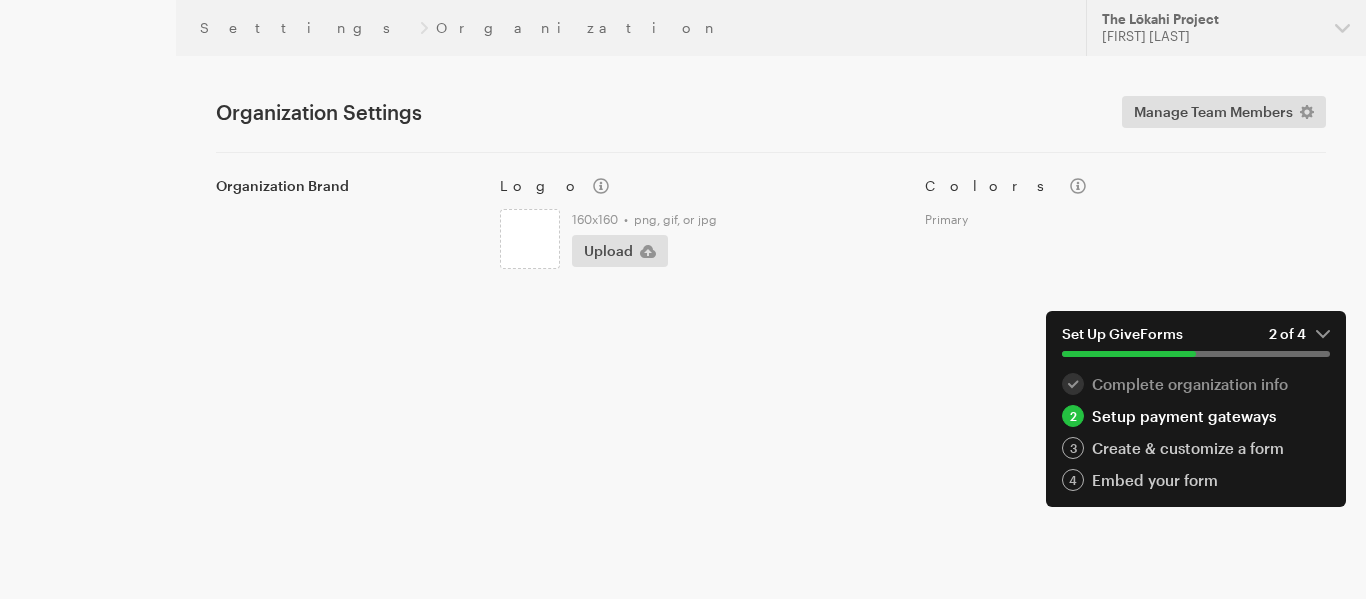 scroll, scrollTop: 0, scrollLeft: 0, axis: both 